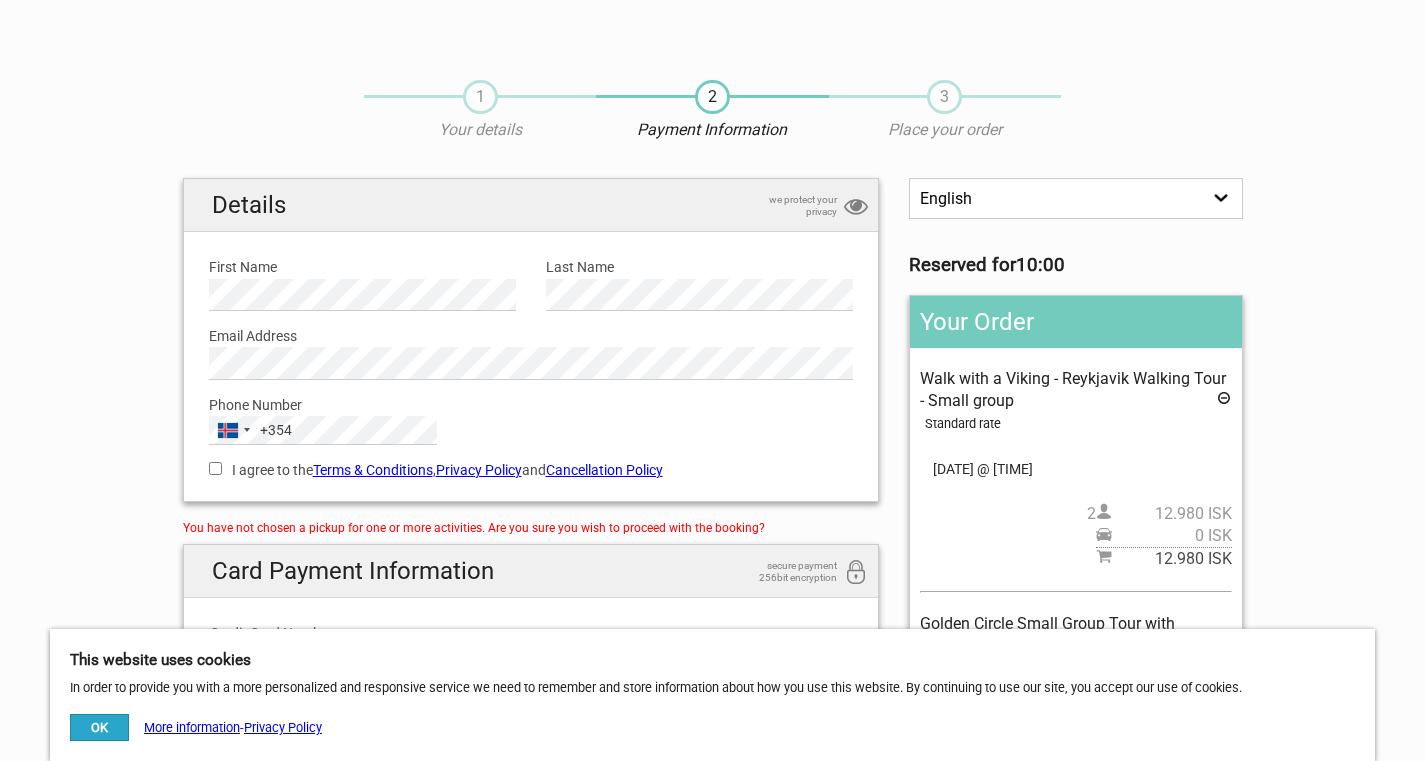 scroll, scrollTop: 0, scrollLeft: 0, axis: both 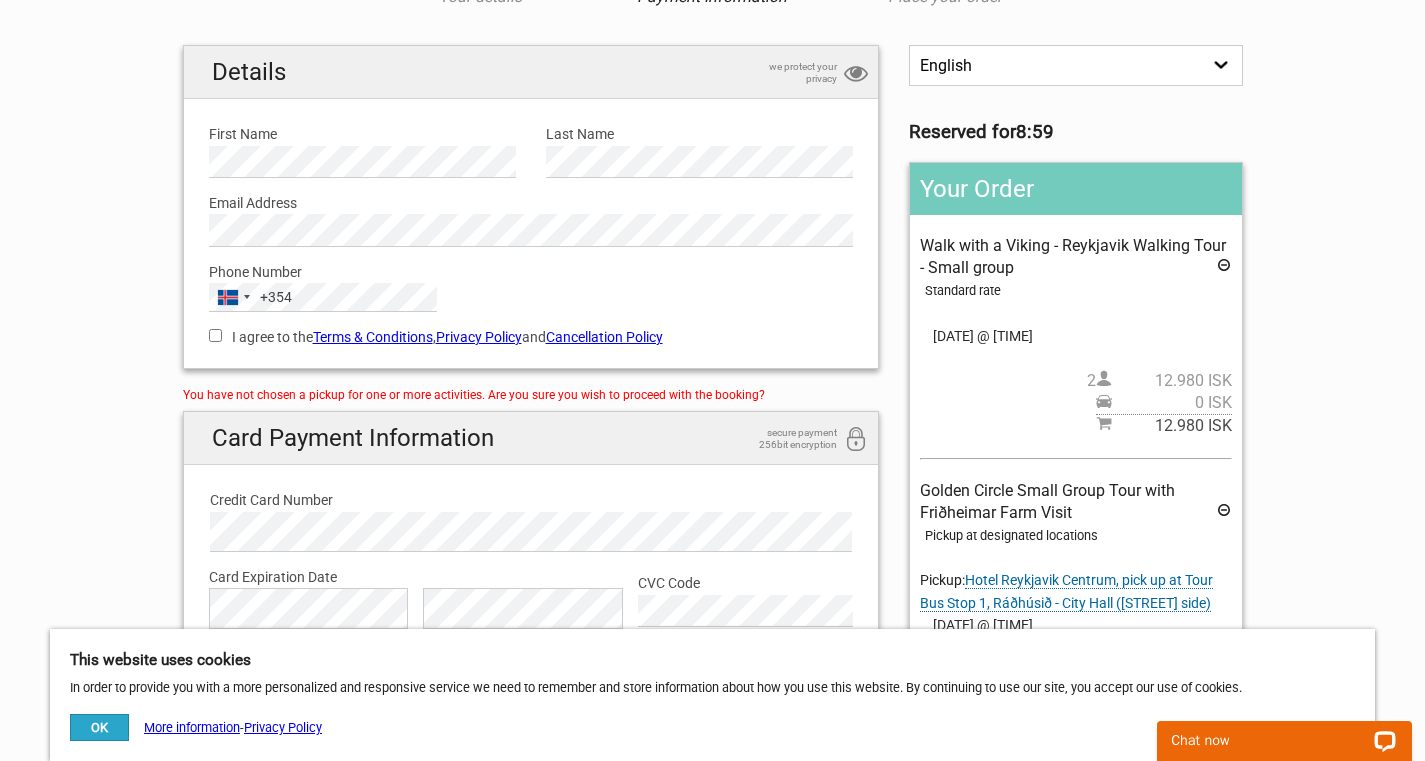 click on "I agree to the  Terms & Conditions ,  Privacy Policy  and  Cancellation Policy" at bounding box center [215, 335] 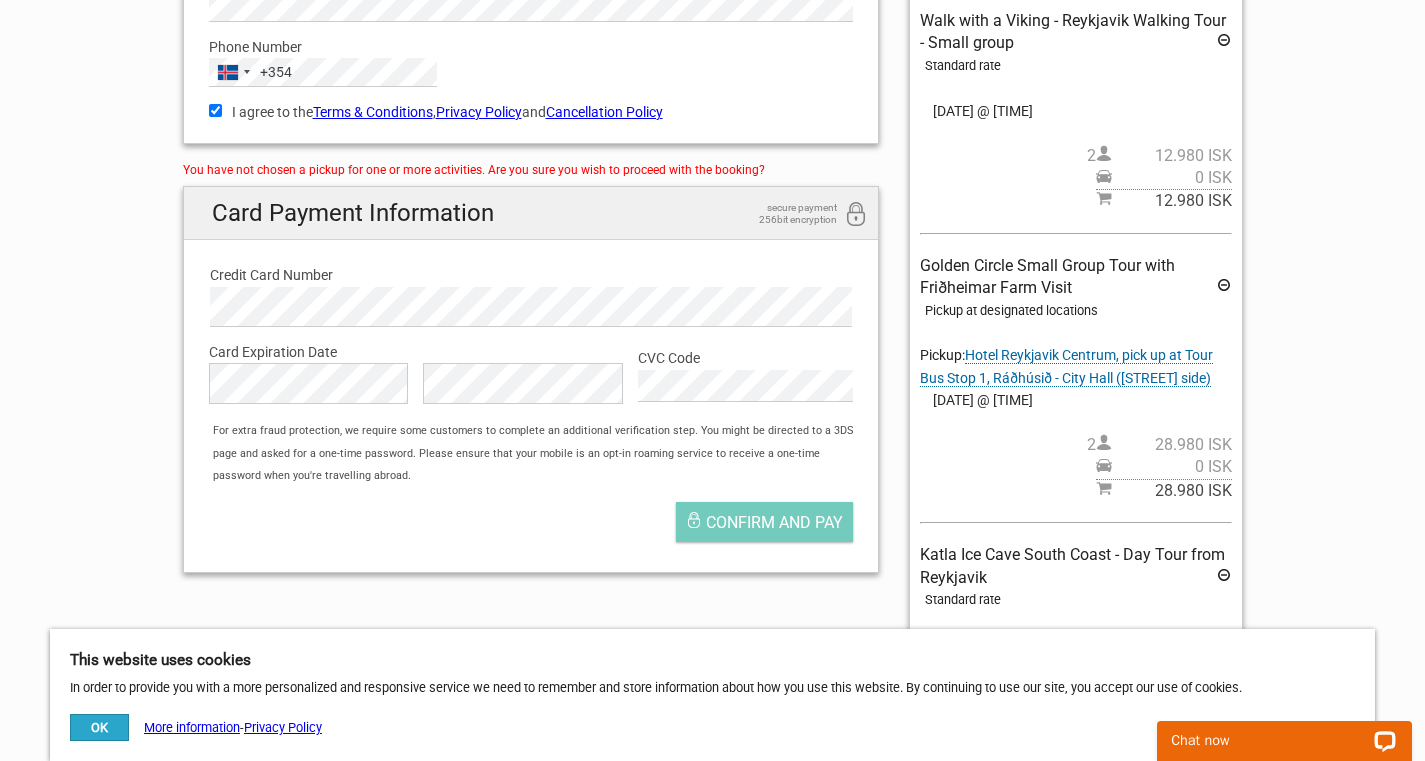 scroll, scrollTop: 372, scrollLeft: 0, axis: vertical 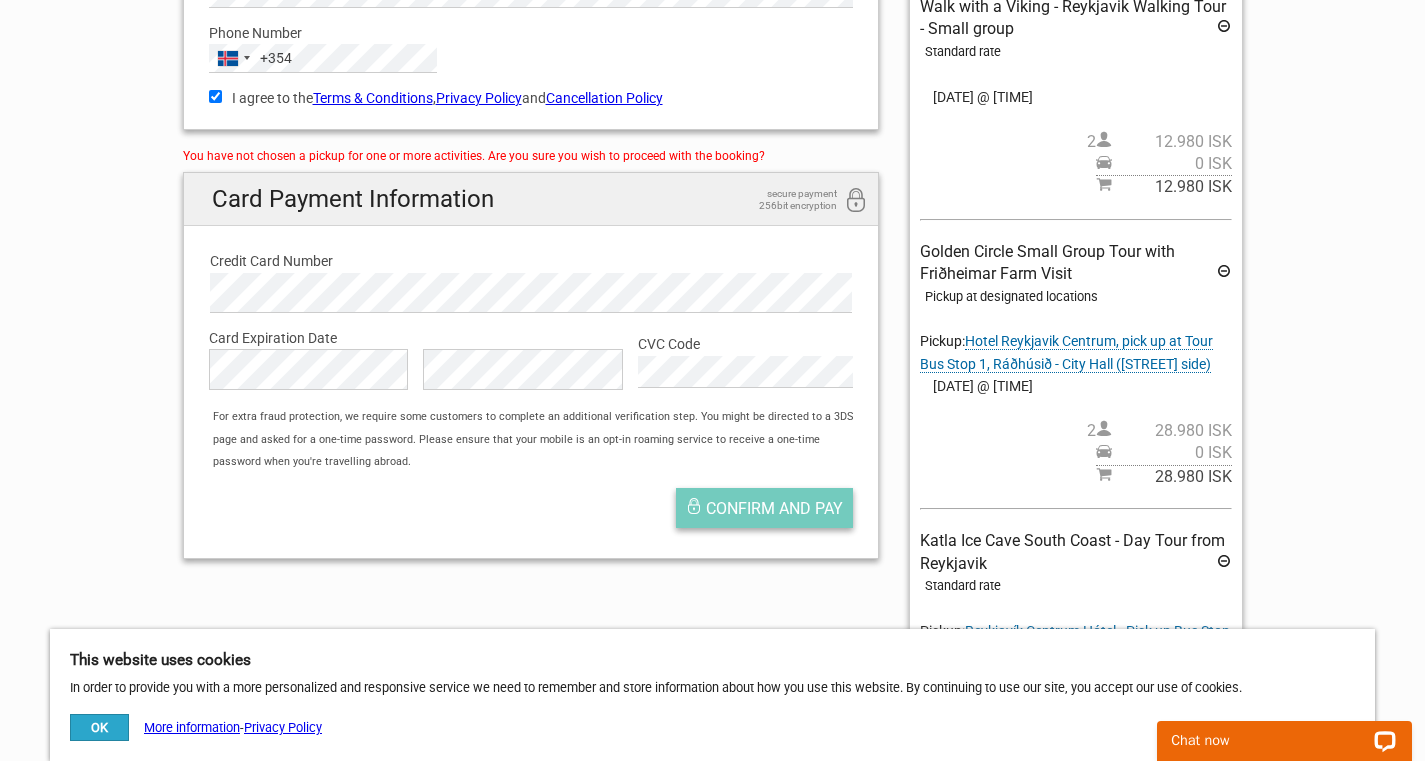 click on "Confirm and pay" at bounding box center (774, 508) 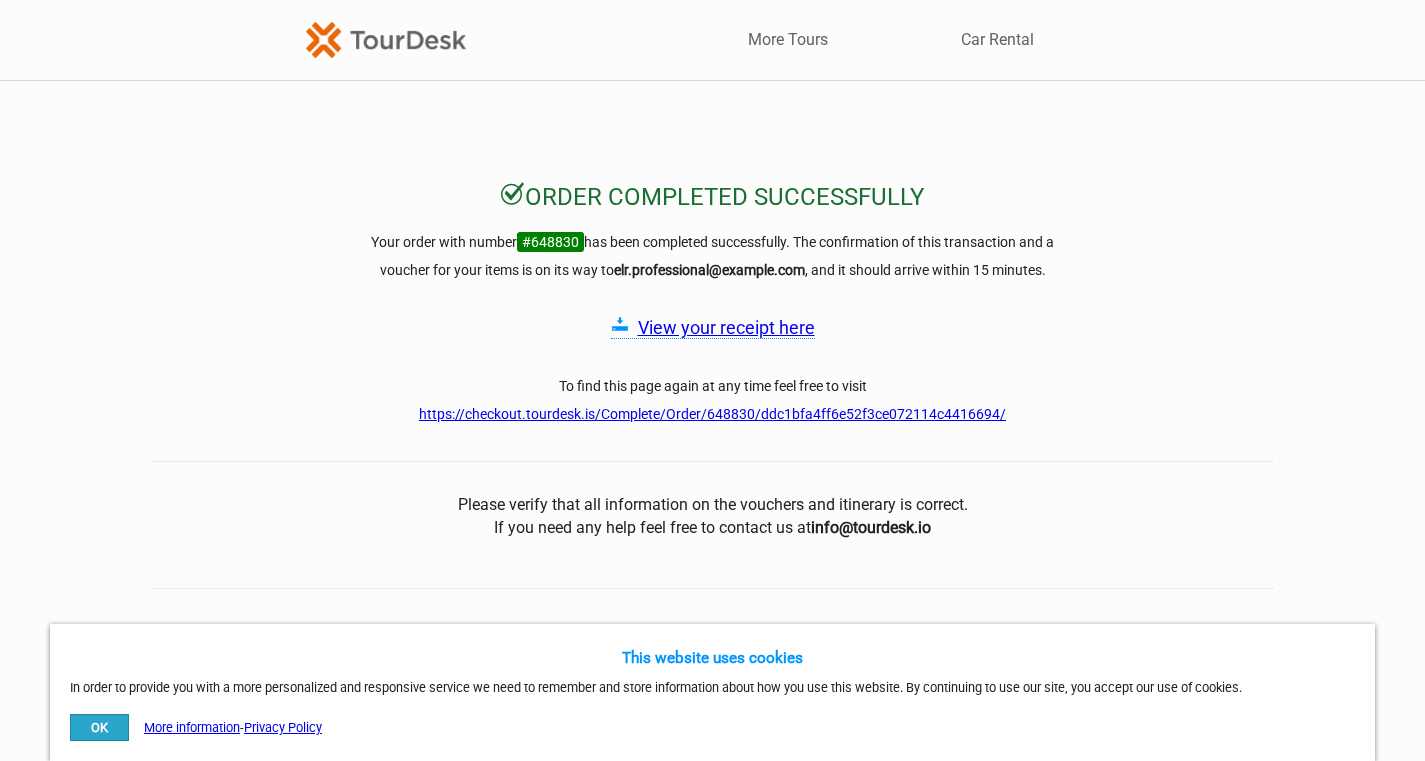 scroll, scrollTop: 0, scrollLeft: 0, axis: both 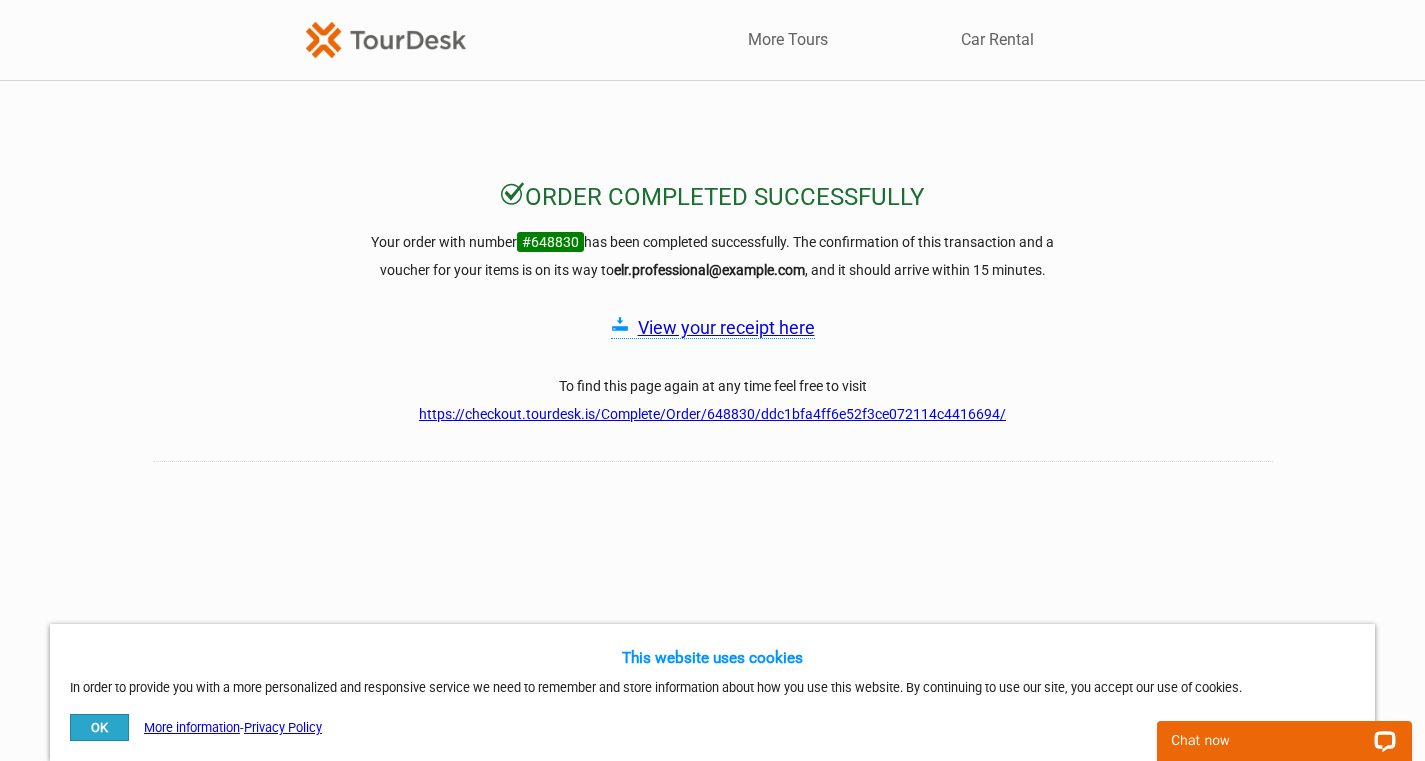 click on "View your receipt here" at bounding box center (726, 327) 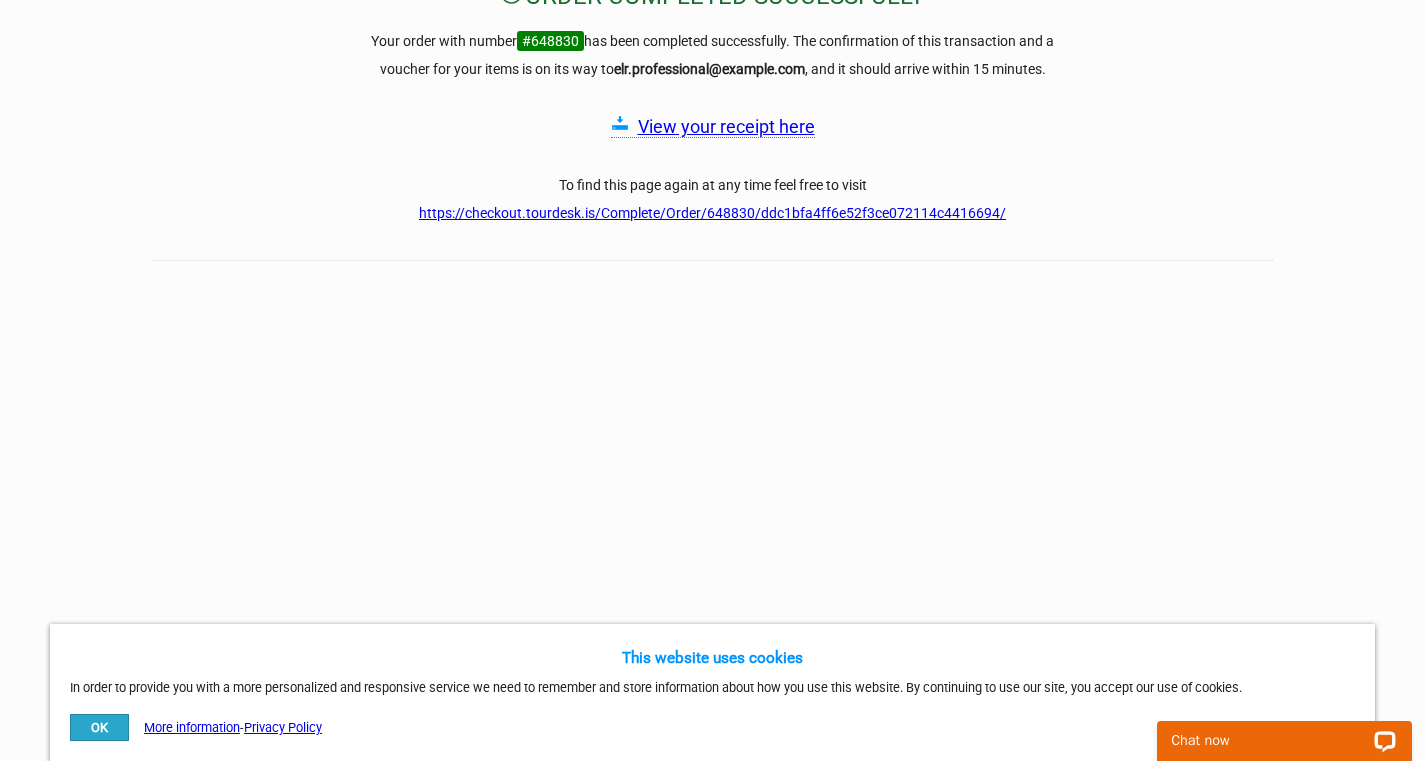 scroll, scrollTop: 226, scrollLeft: 0, axis: vertical 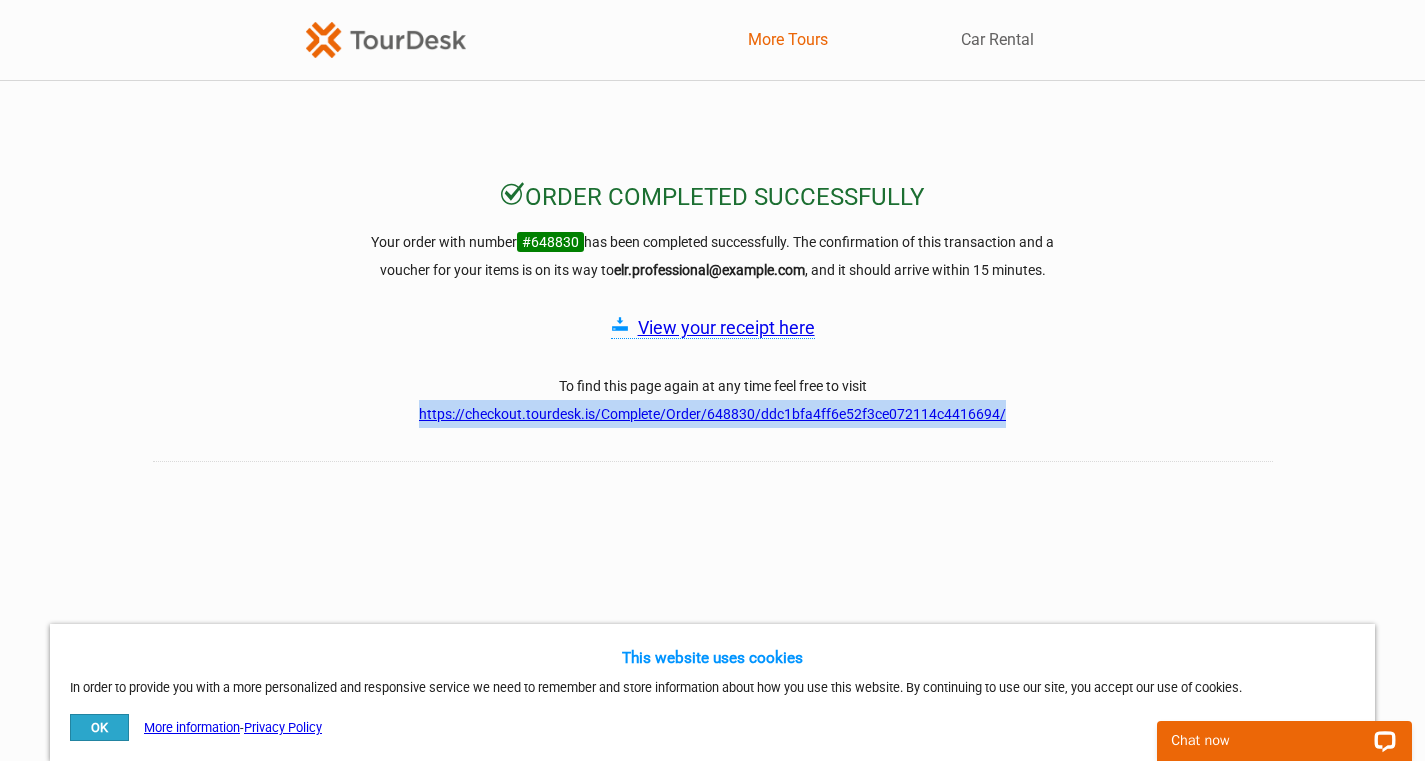 click on "More Tours" at bounding box center (788, 40) 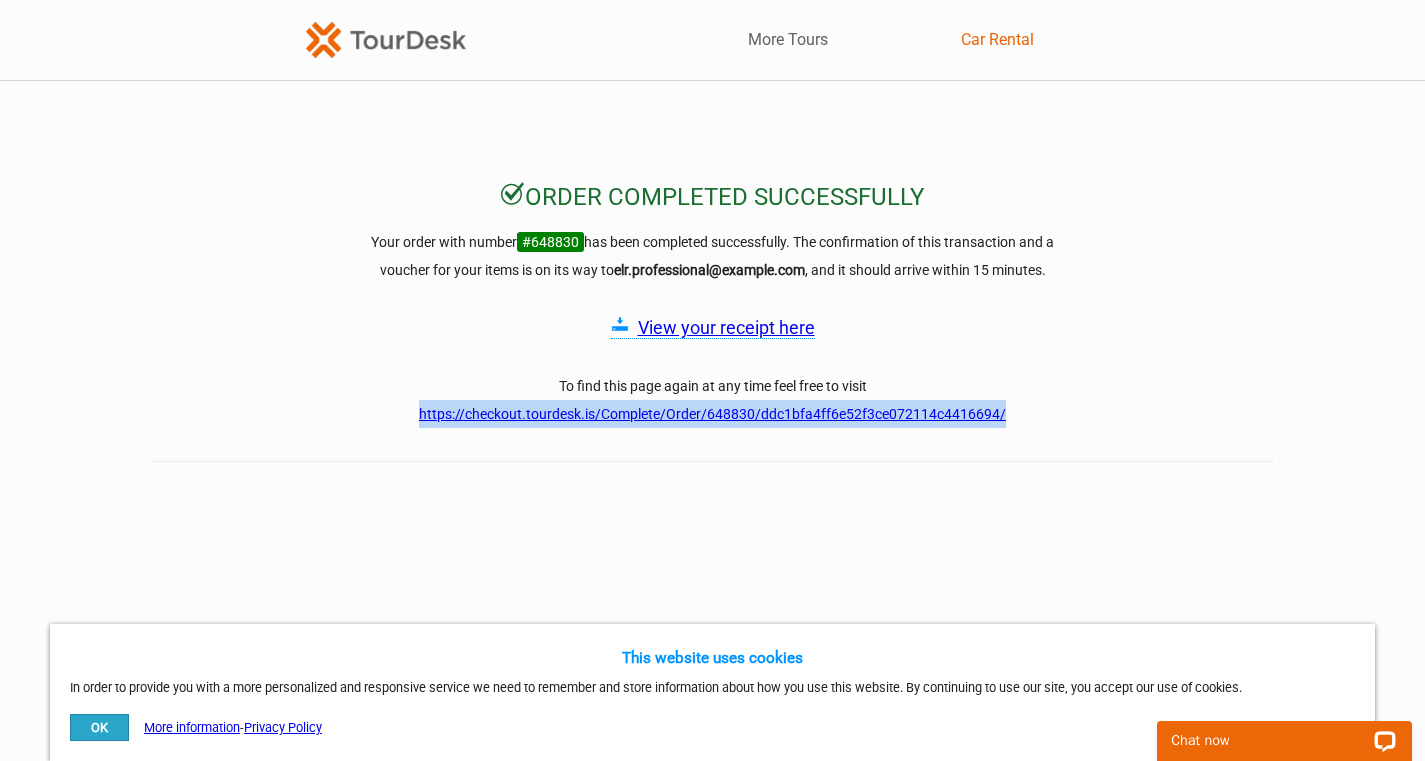 click on "Car Rental" at bounding box center [997, 40] 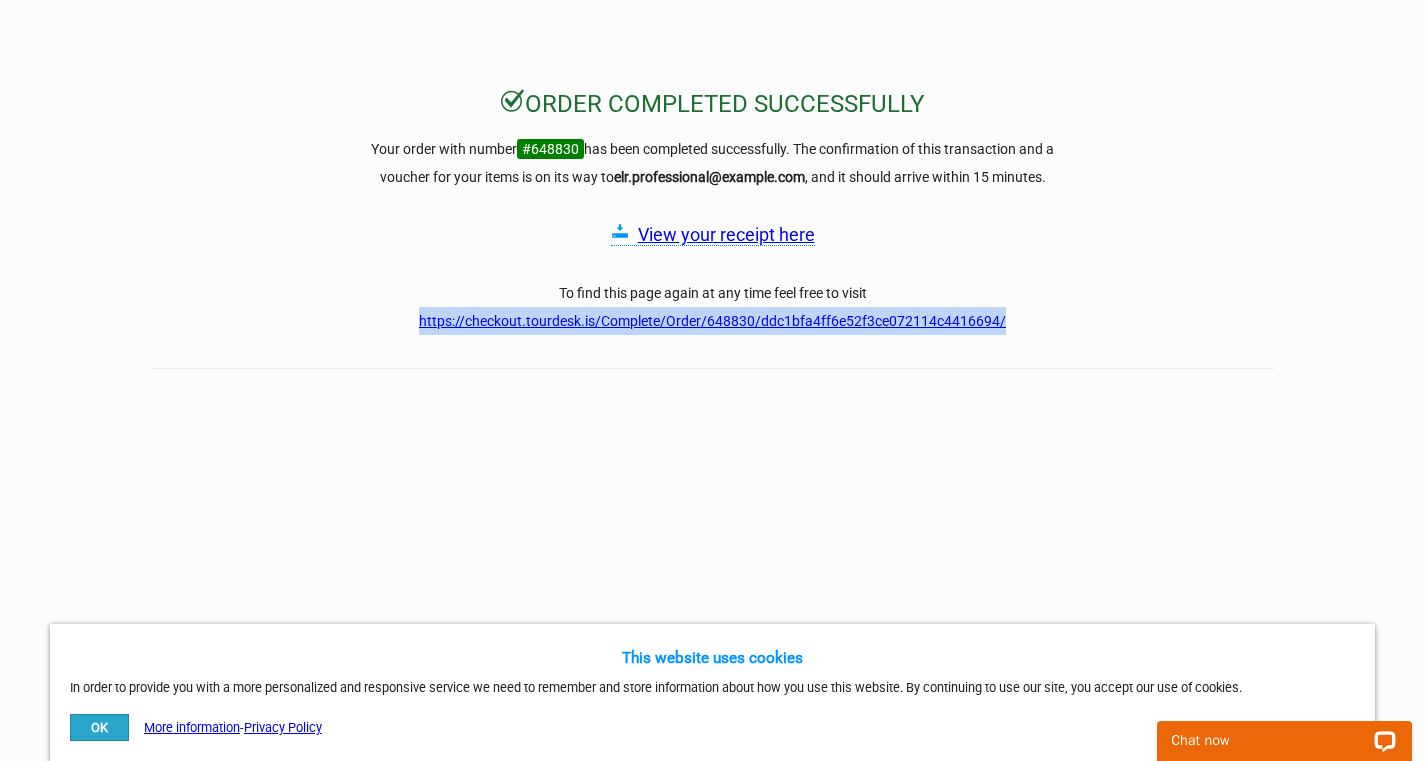 scroll, scrollTop: 0, scrollLeft: 0, axis: both 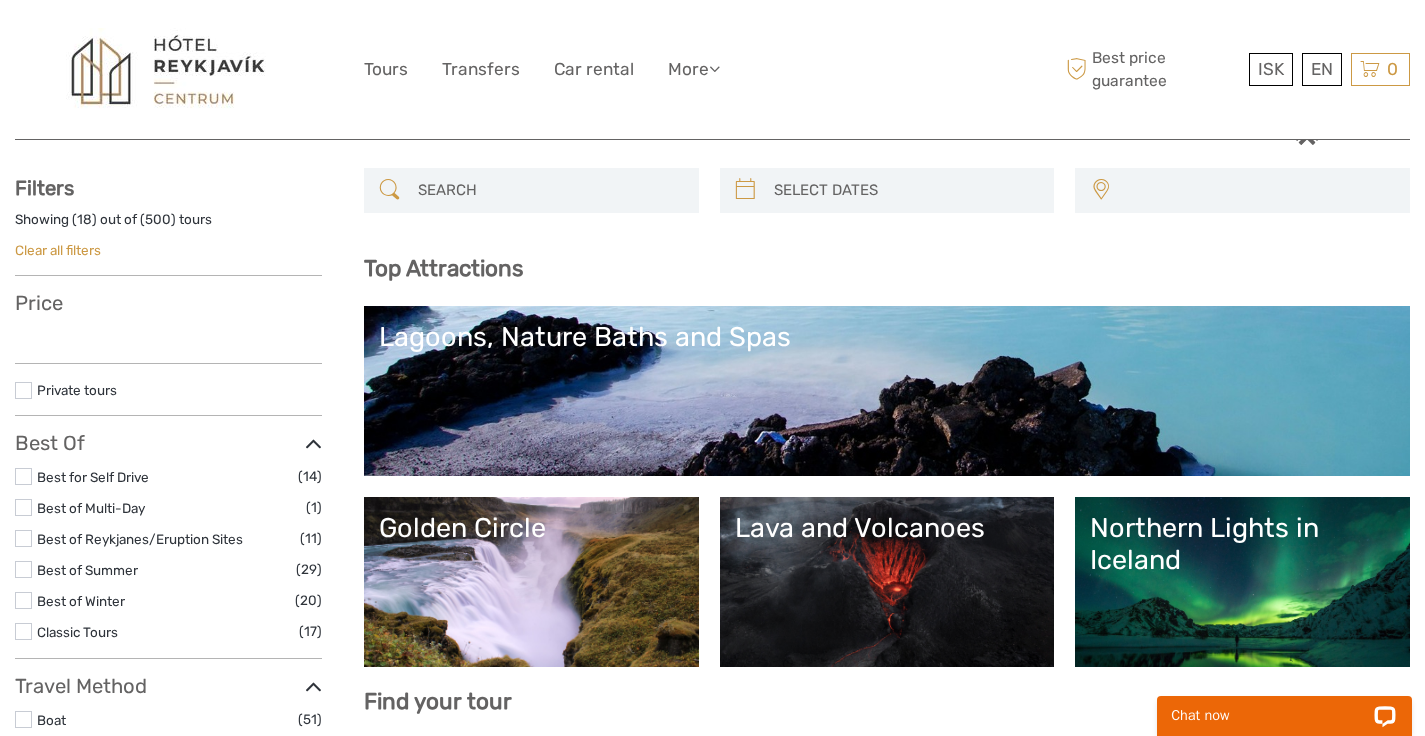 select 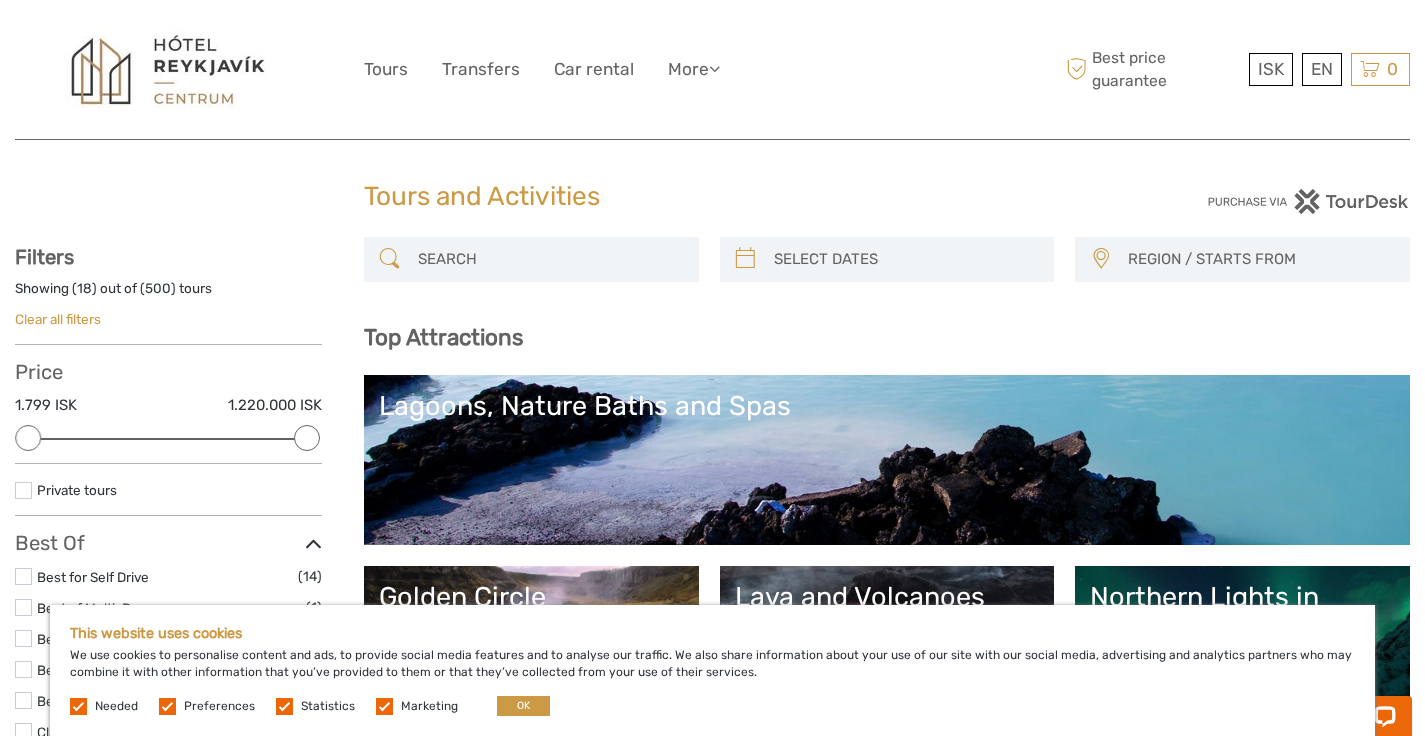 scroll, scrollTop: 0, scrollLeft: 0, axis: both 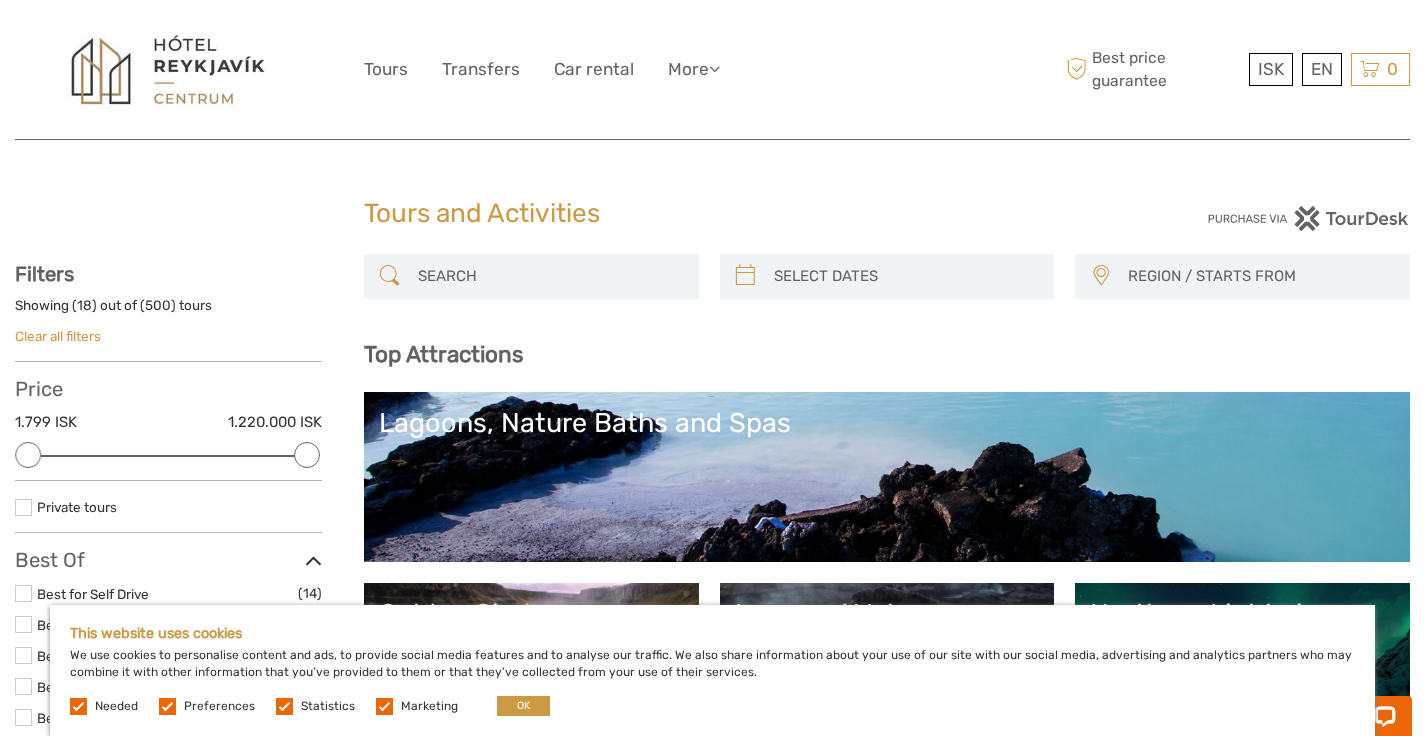 click at bounding box center [167, 706] 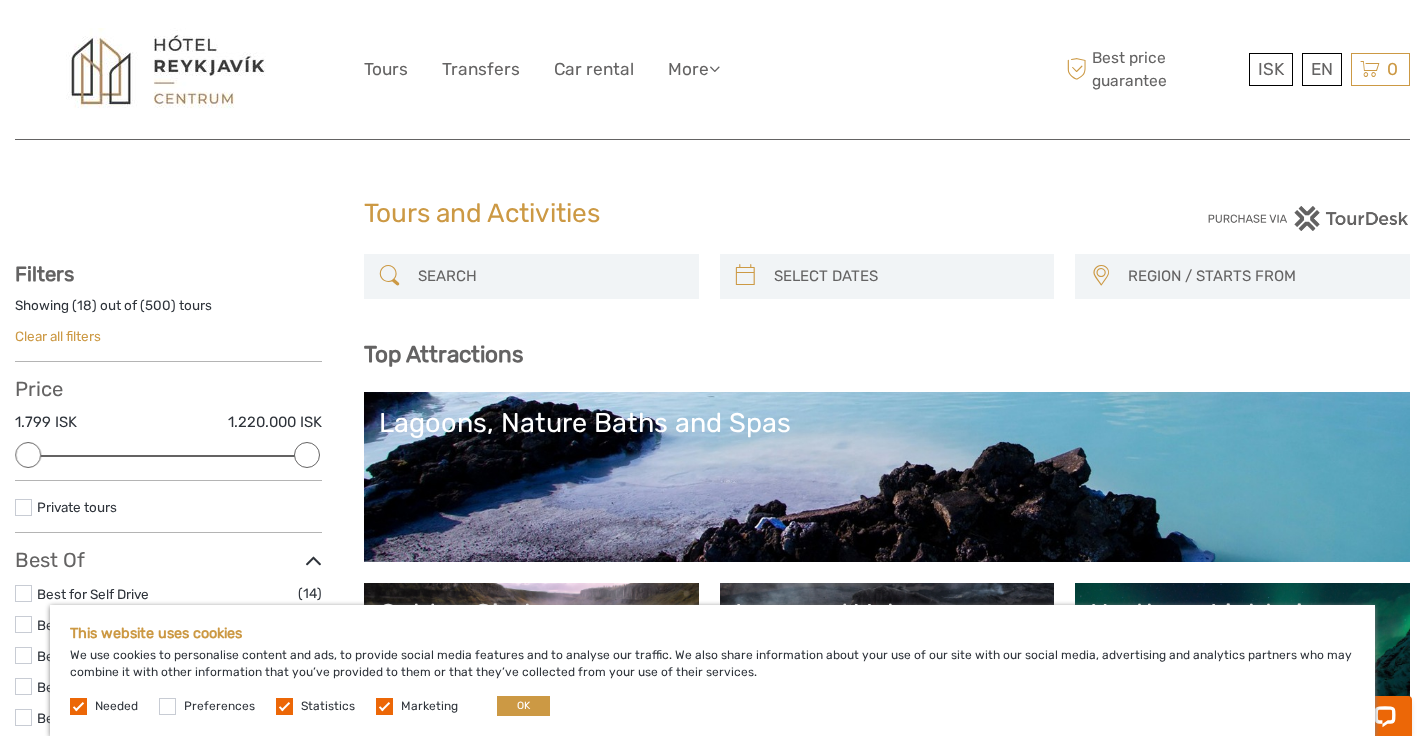 click at bounding box center [284, 706] 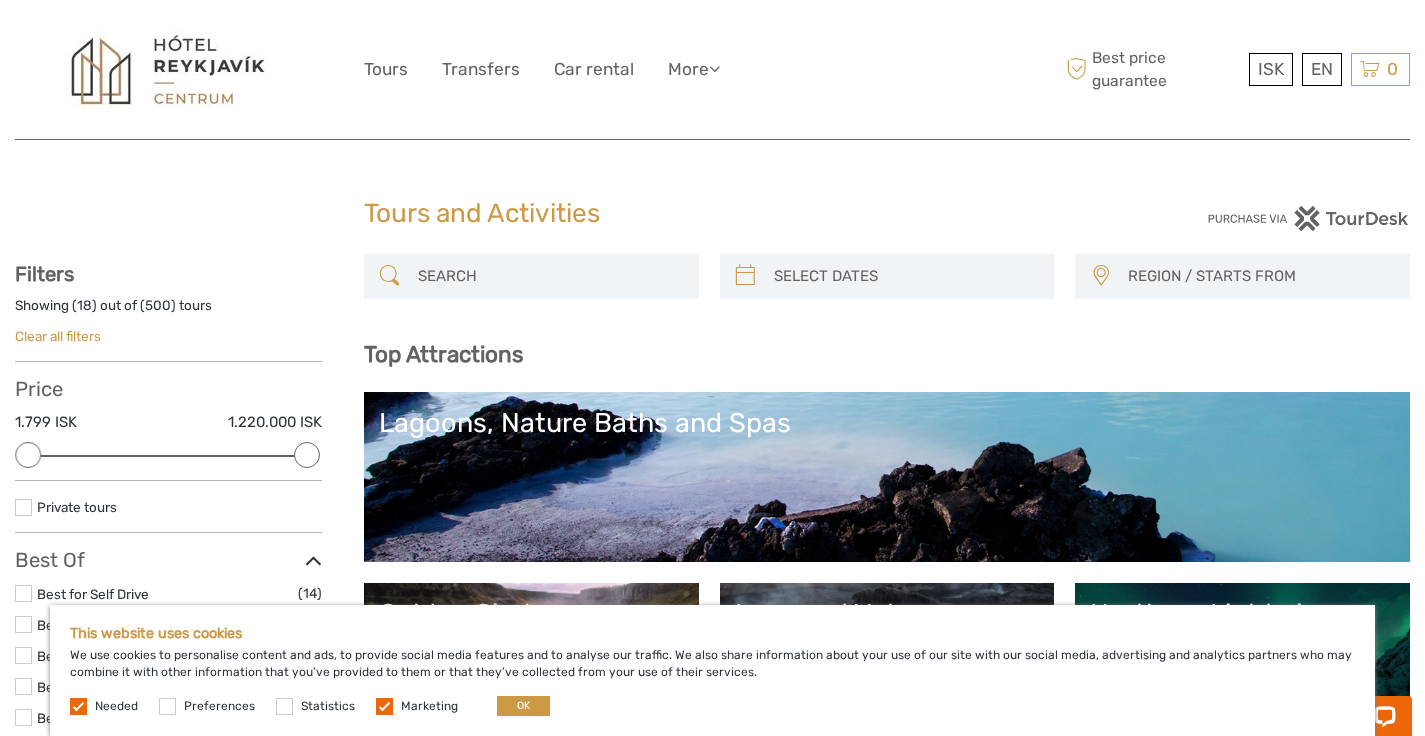 click at bounding box center (384, 706) 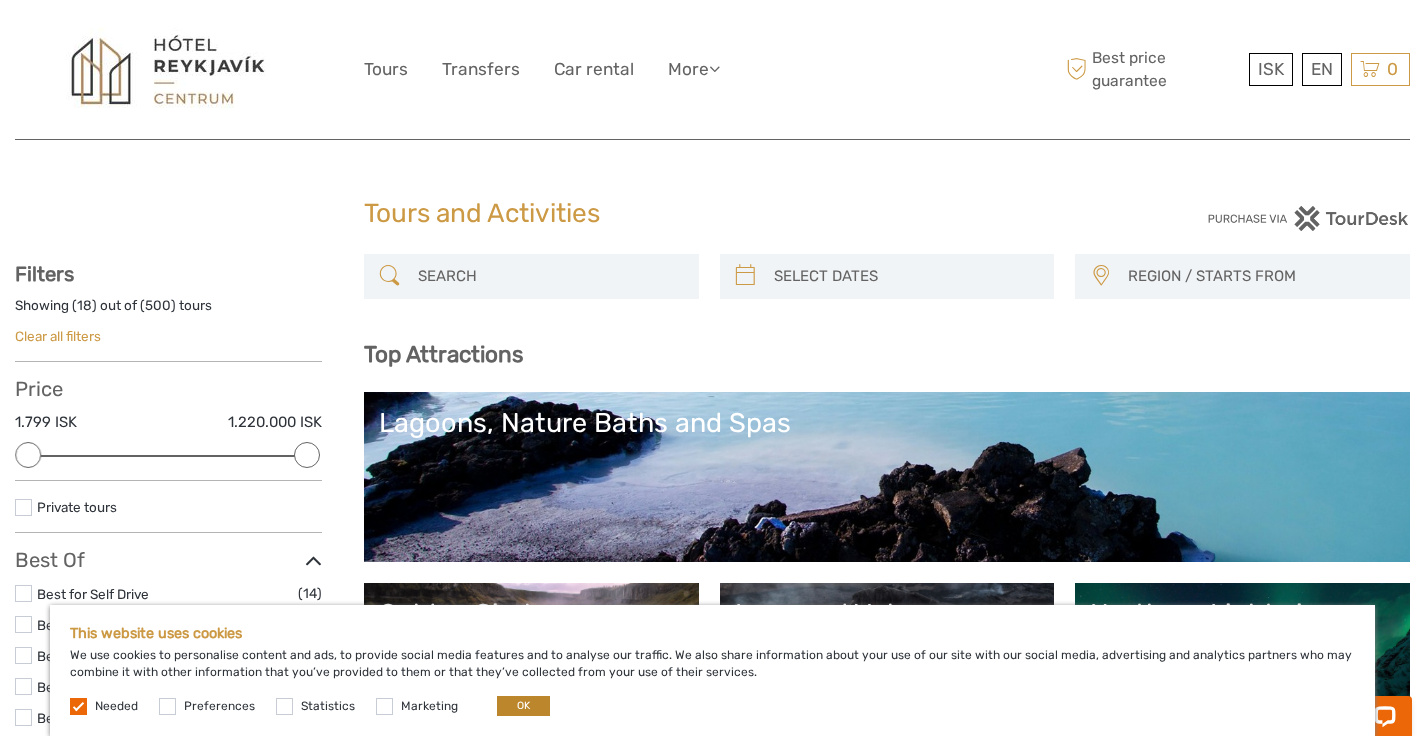 click on "OK" at bounding box center [523, 706] 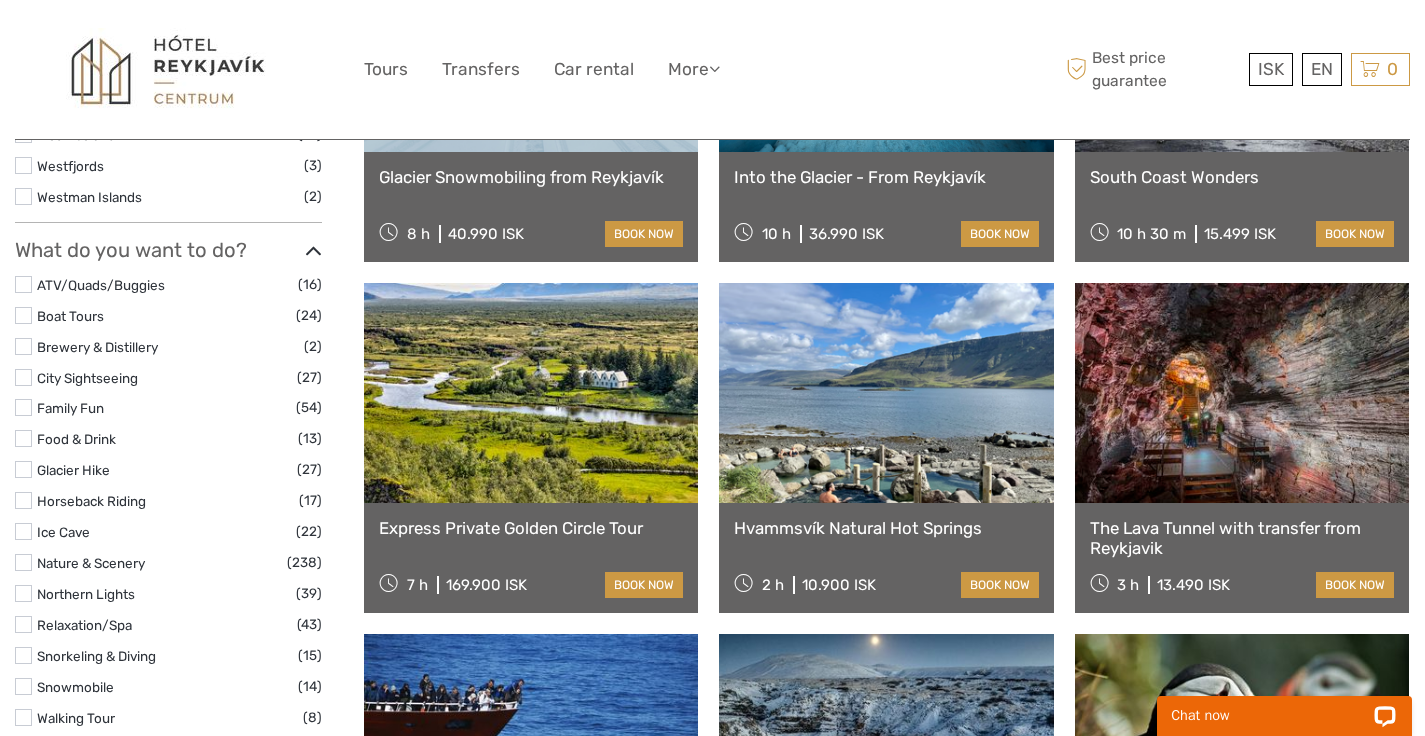 scroll, scrollTop: 1635, scrollLeft: 0, axis: vertical 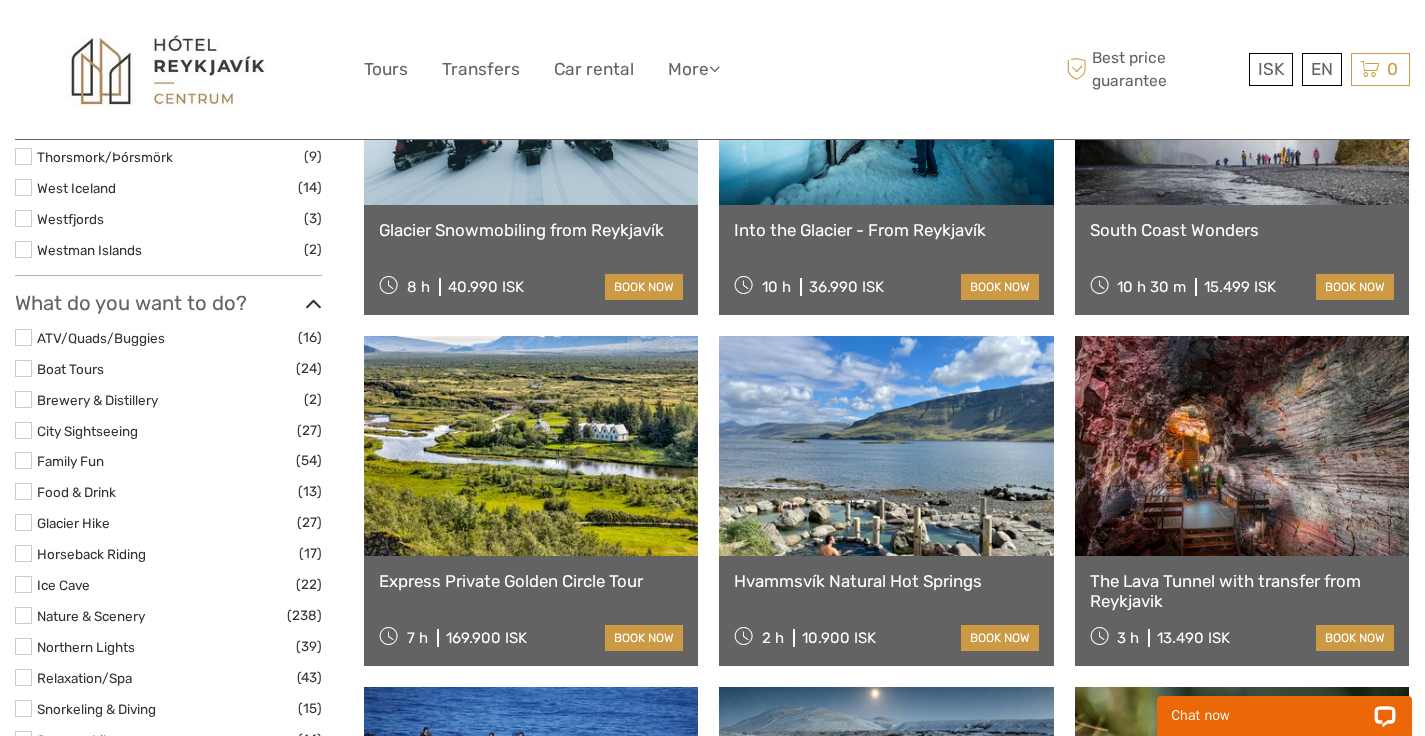 click at bounding box center (1242, 446) 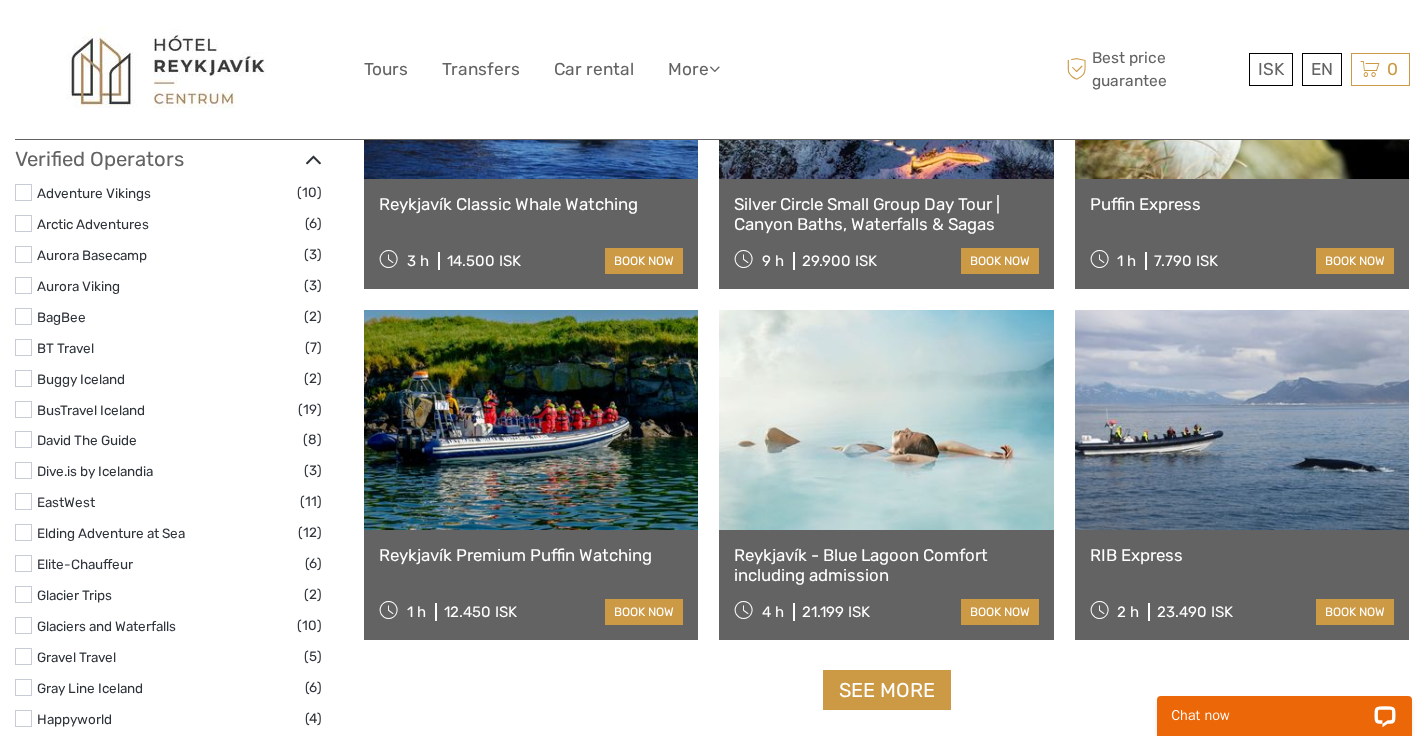 scroll, scrollTop: 2287, scrollLeft: 0, axis: vertical 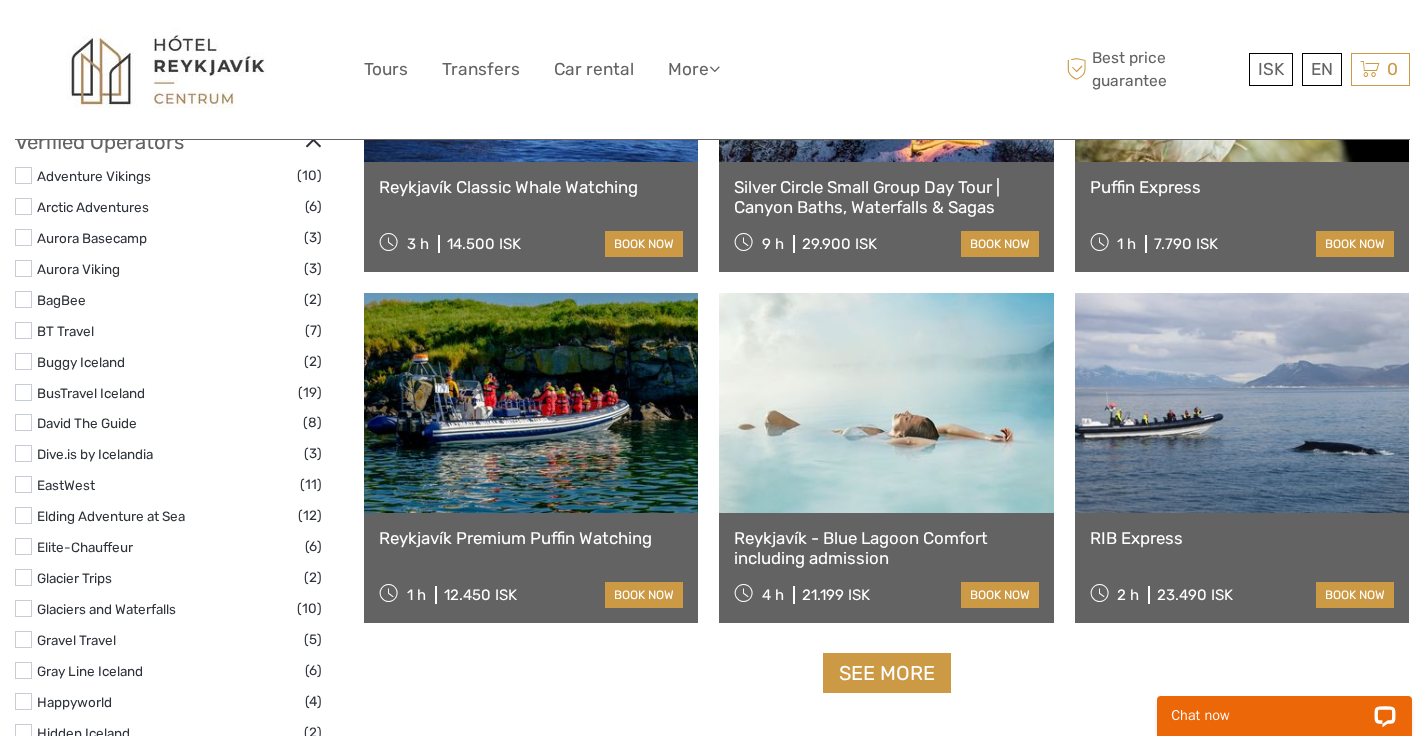 click at bounding box center (886, 403) 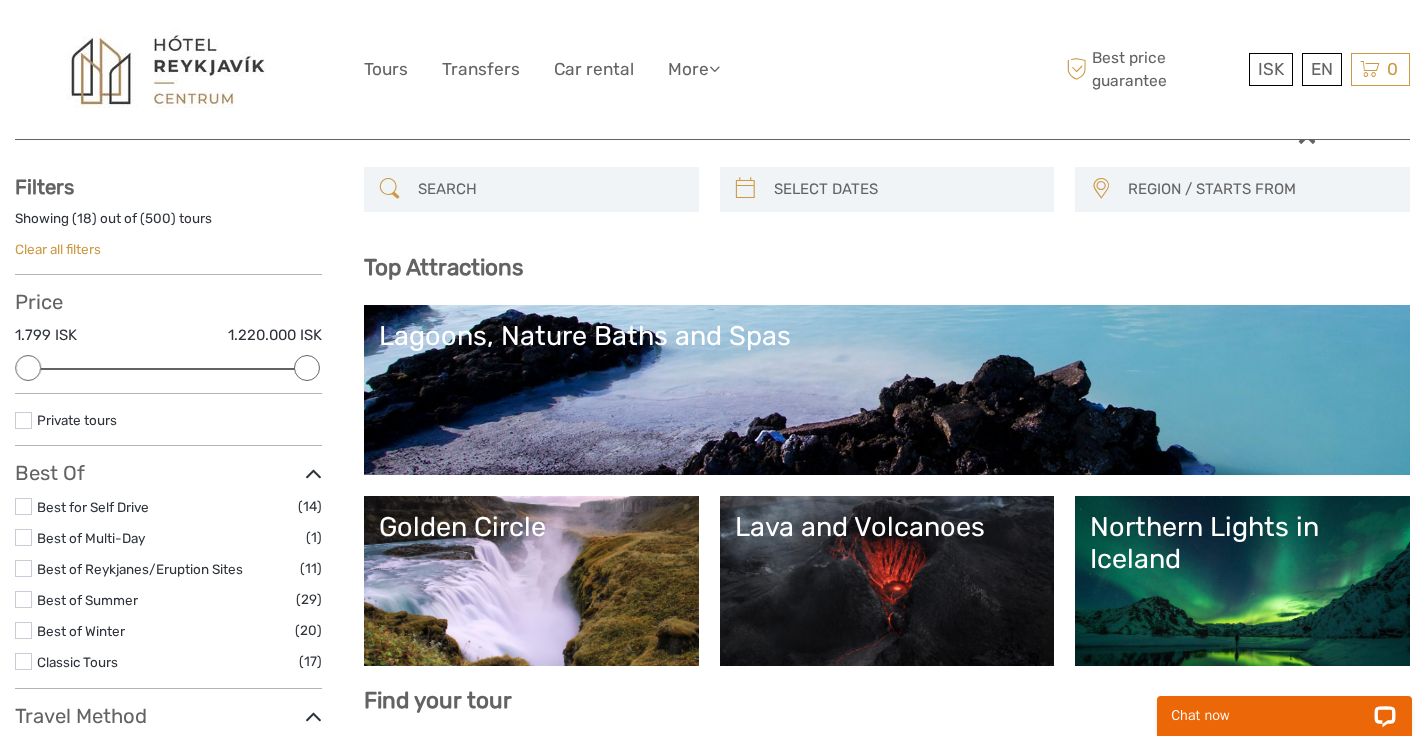 scroll, scrollTop: 0, scrollLeft: 0, axis: both 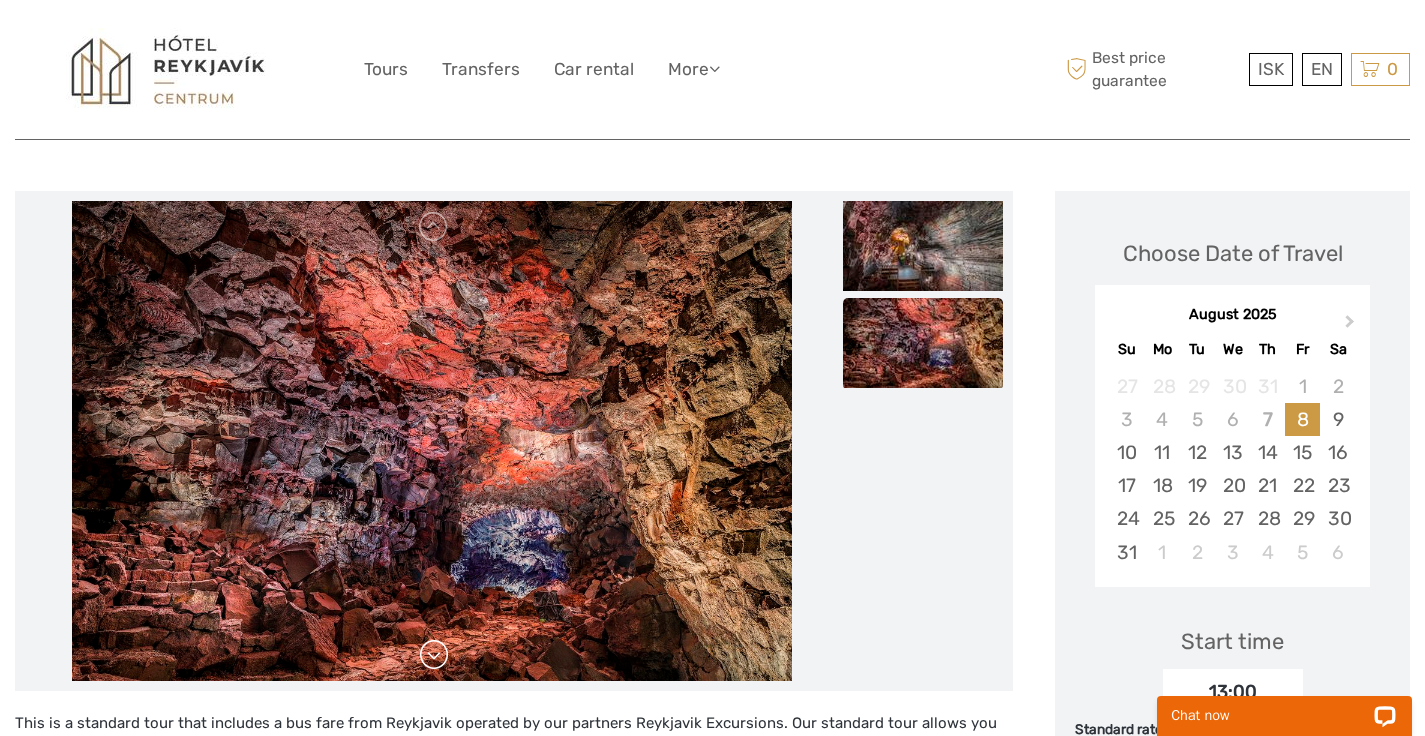 click at bounding box center (434, 655) 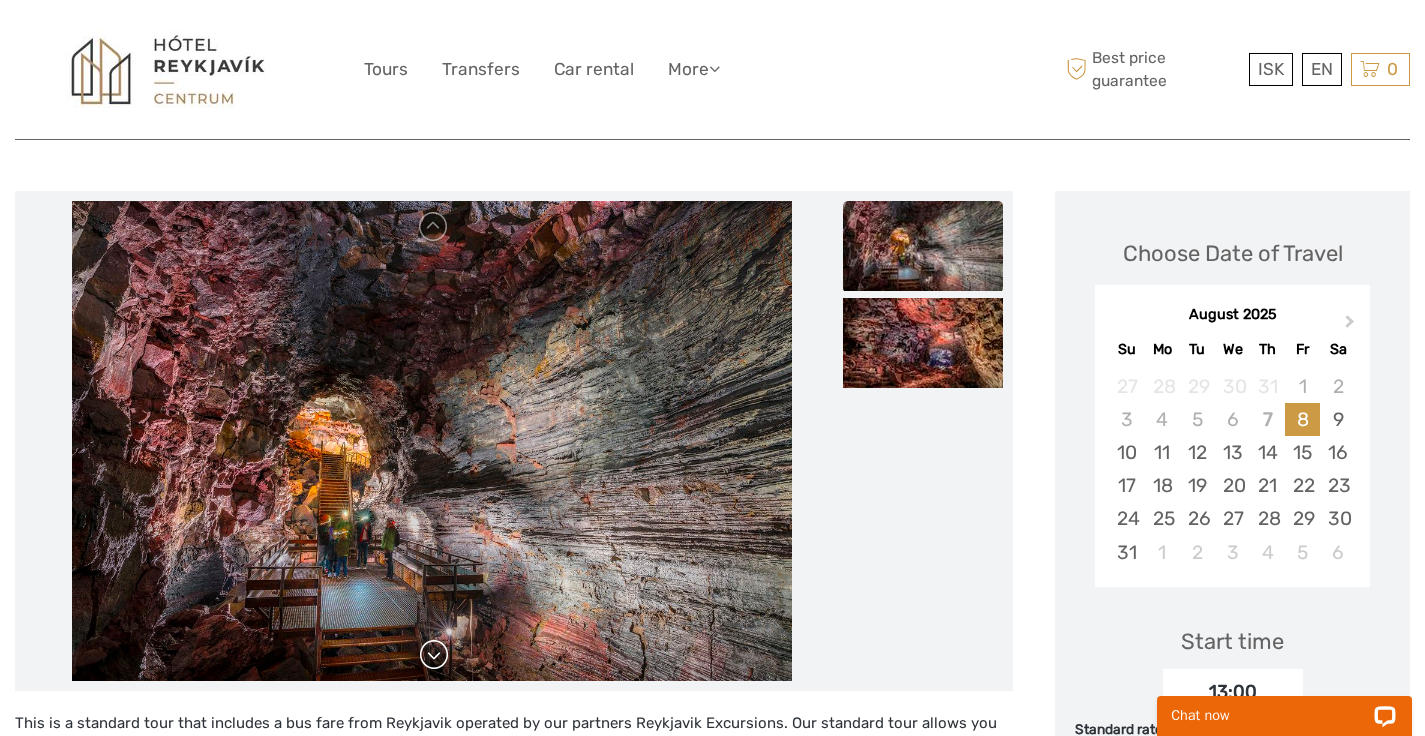 click at bounding box center (434, 655) 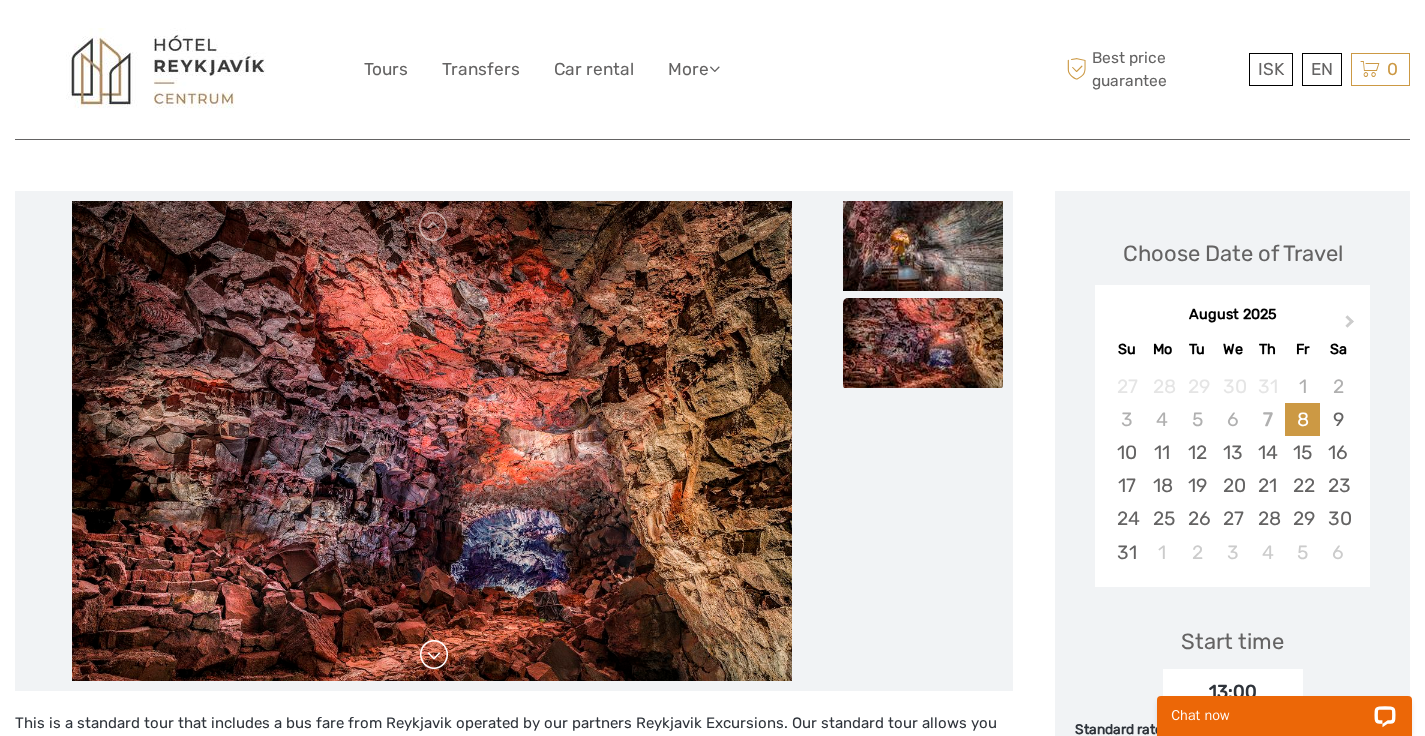 click at bounding box center [434, 655] 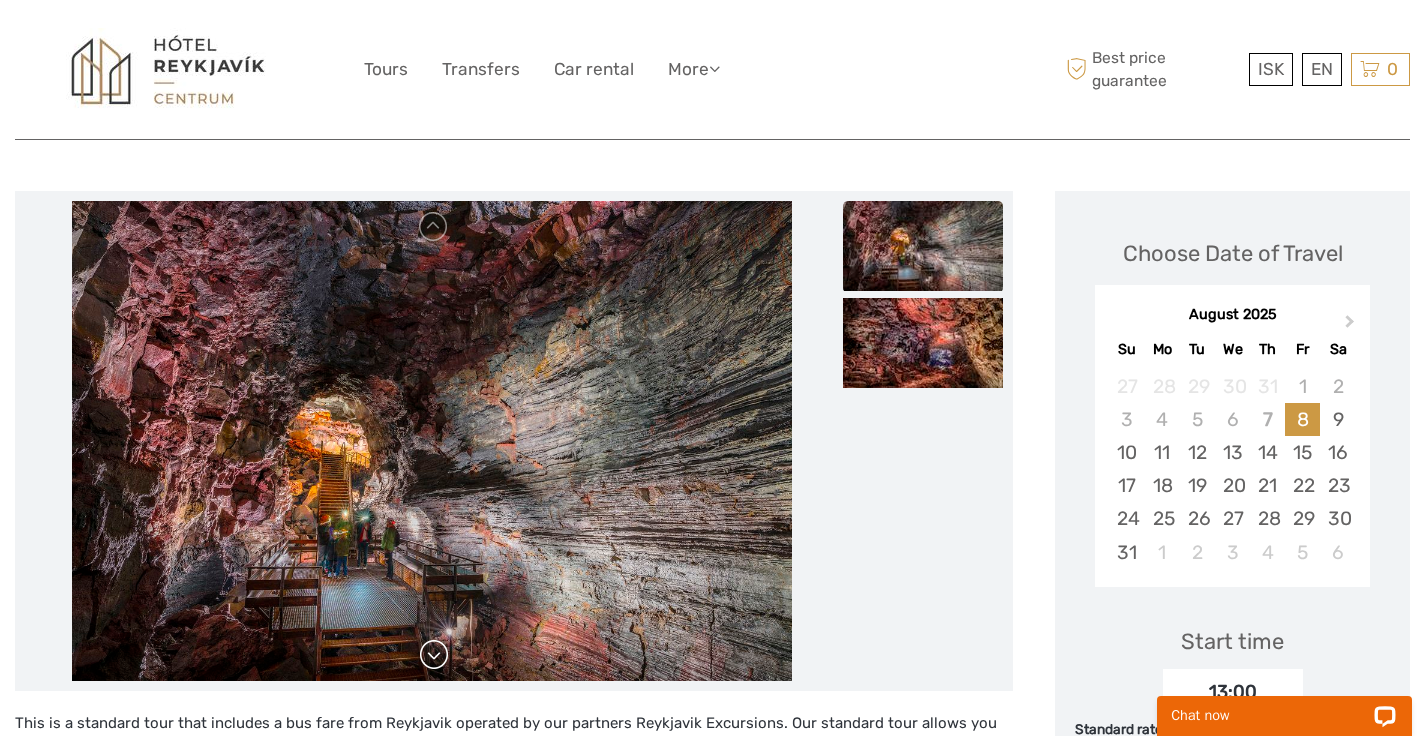 click at bounding box center (434, 655) 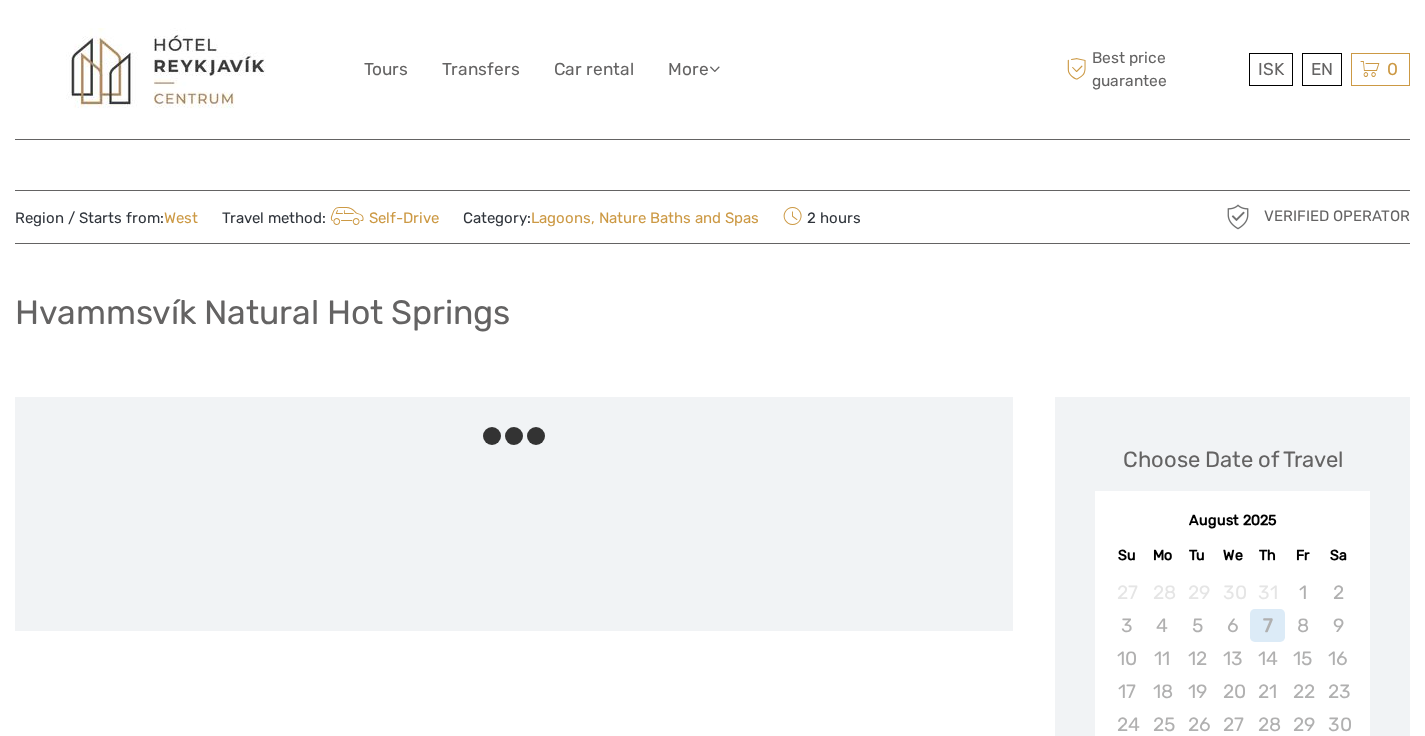 scroll, scrollTop: 0, scrollLeft: 0, axis: both 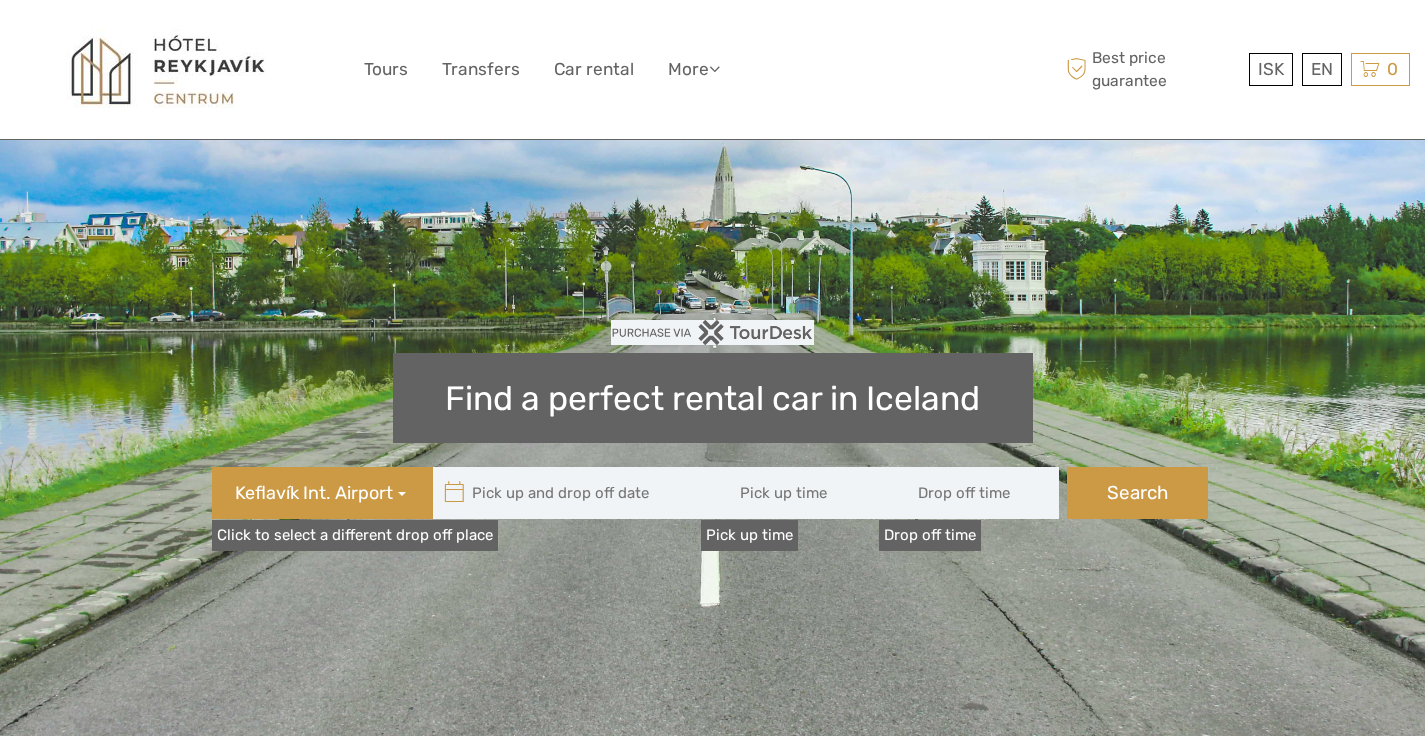 type 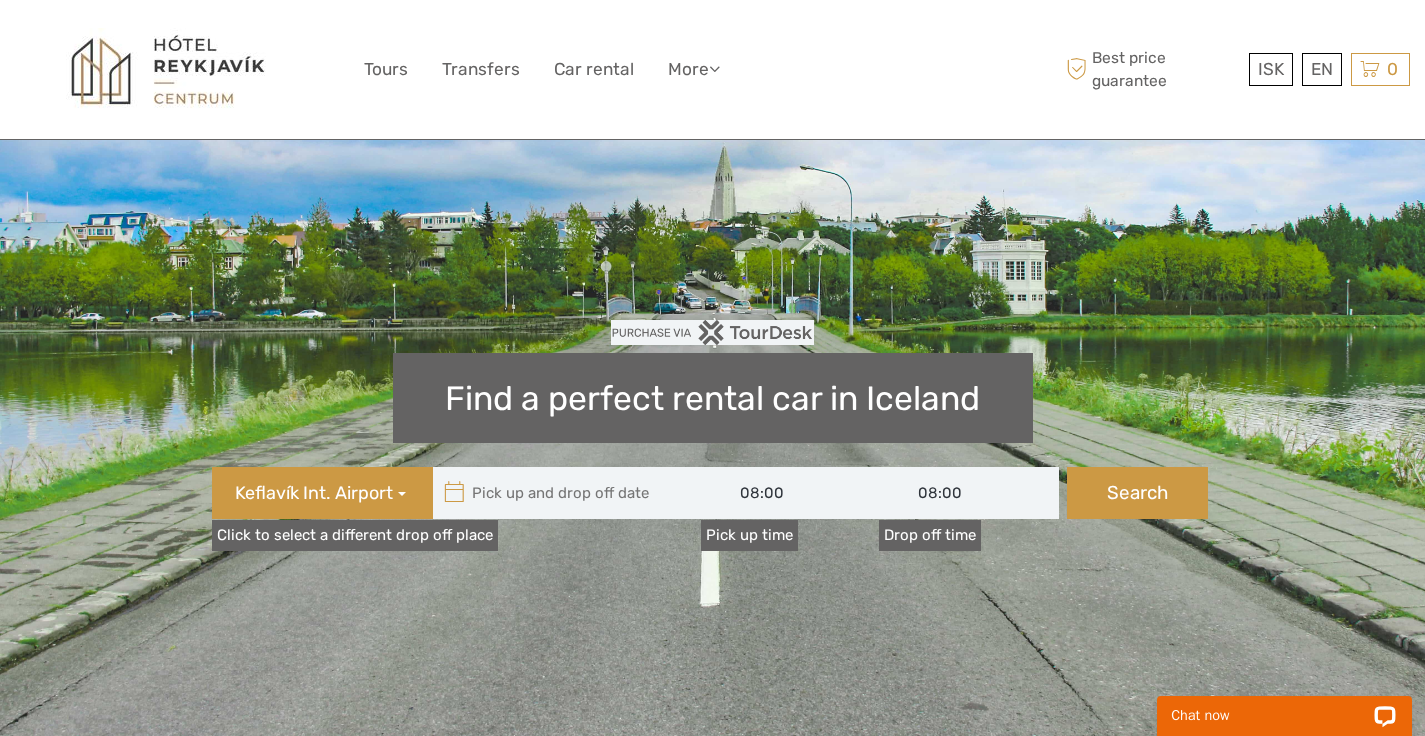 scroll, scrollTop: 0, scrollLeft: 0, axis: both 